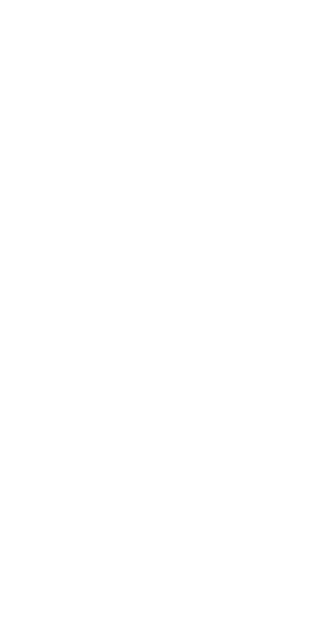 scroll, scrollTop: 0, scrollLeft: 0, axis: both 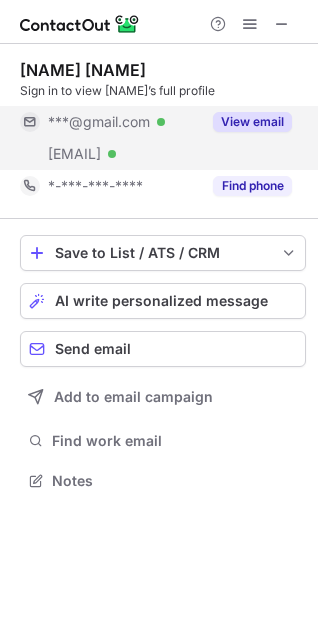 click on "View email" at bounding box center (252, 122) 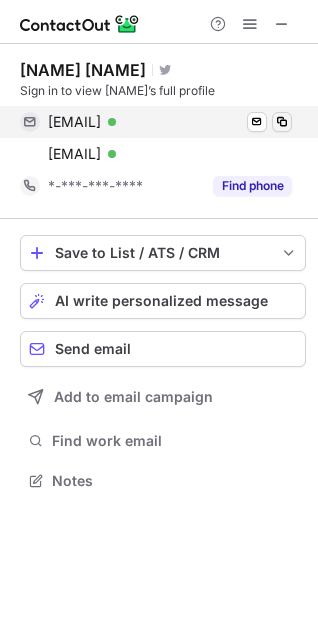 click at bounding box center (282, 122) 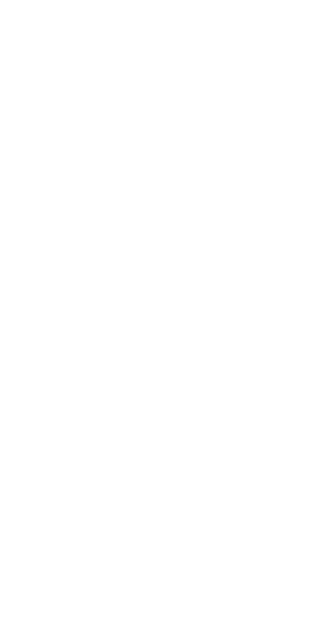 scroll, scrollTop: 0, scrollLeft: 0, axis: both 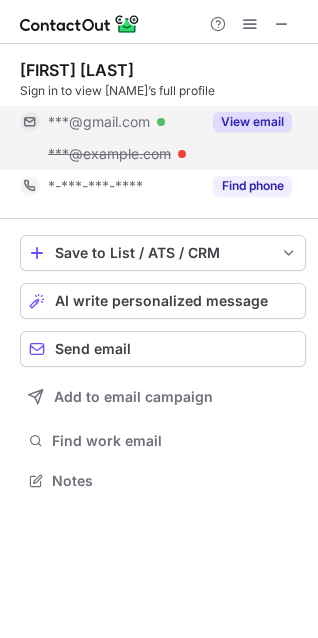 click on "View email" at bounding box center (252, 122) 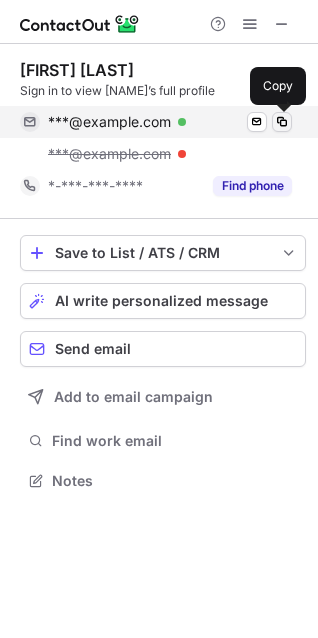 click at bounding box center (282, 122) 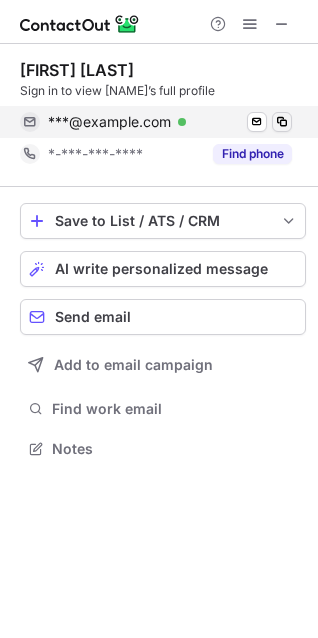 scroll, scrollTop: 435, scrollLeft: 318, axis: both 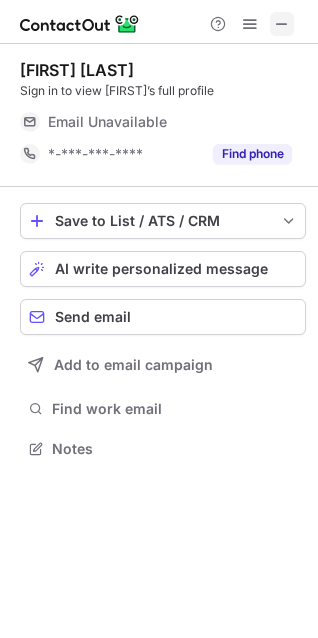 click at bounding box center [282, 24] 